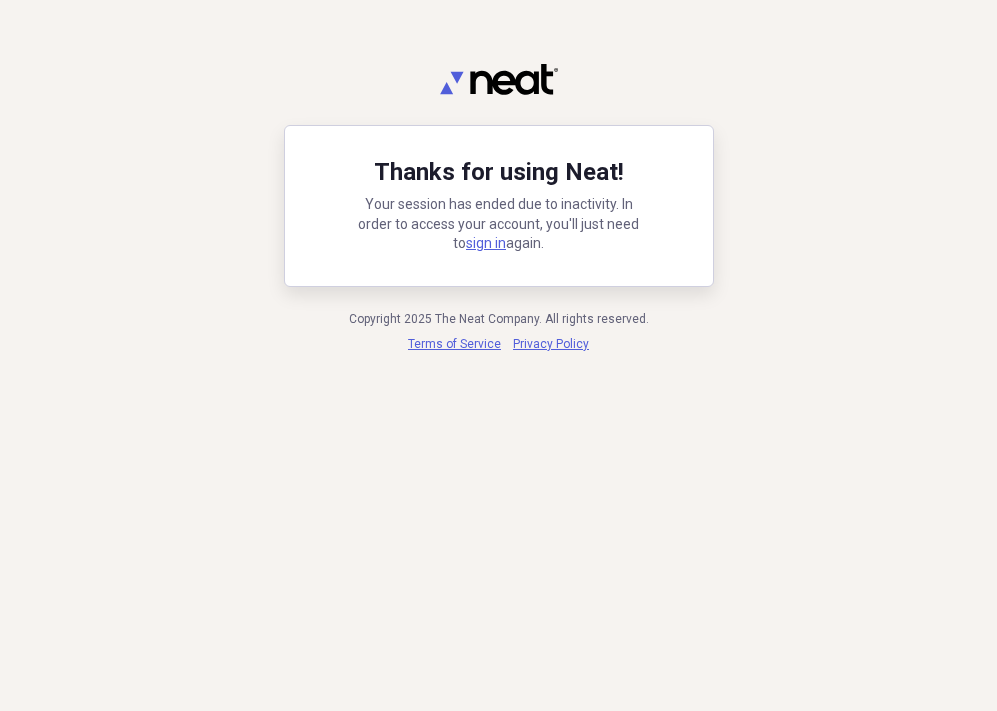 scroll, scrollTop: 0, scrollLeft: 0, axis: both 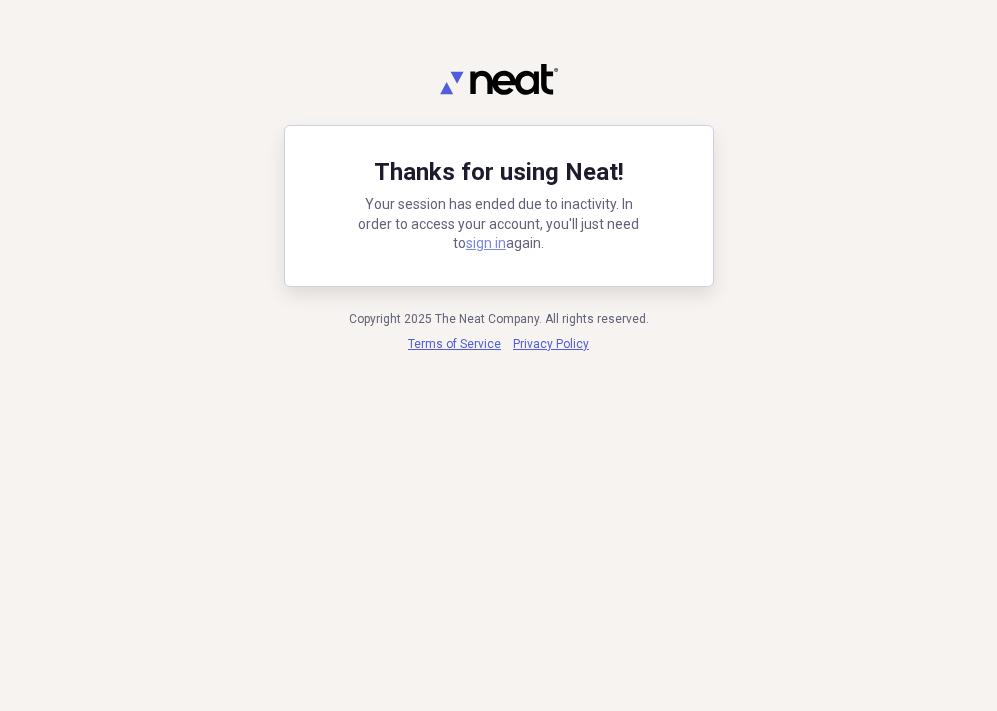 click on "sign in" at bounding box center (486, 243) 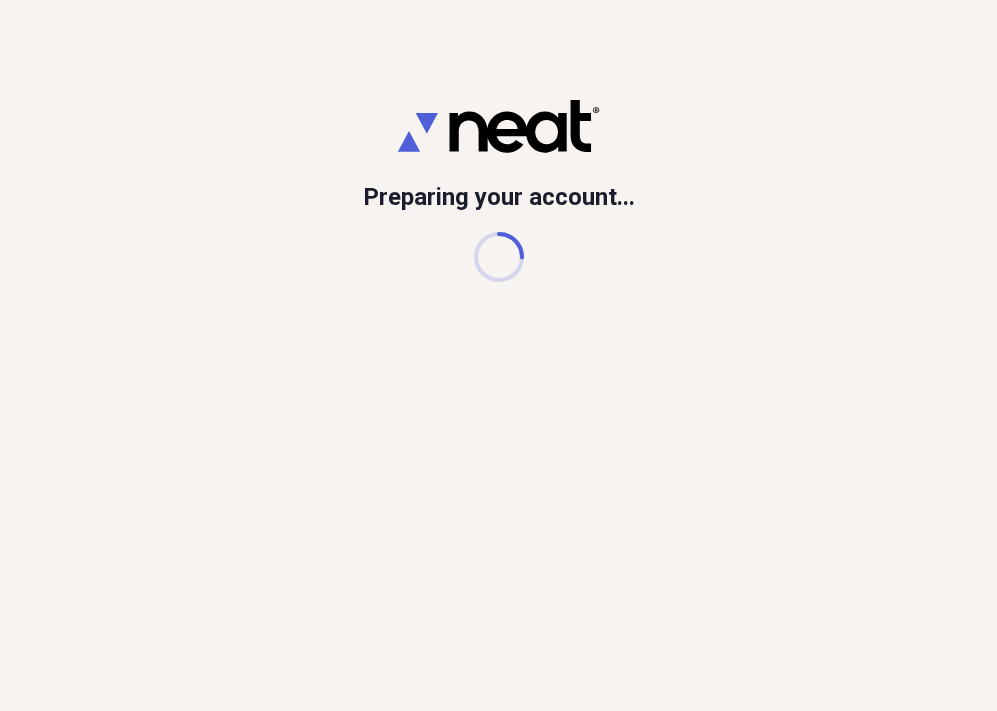 scroll, scrollTop: 0, scrollLeft: 0, axis: both 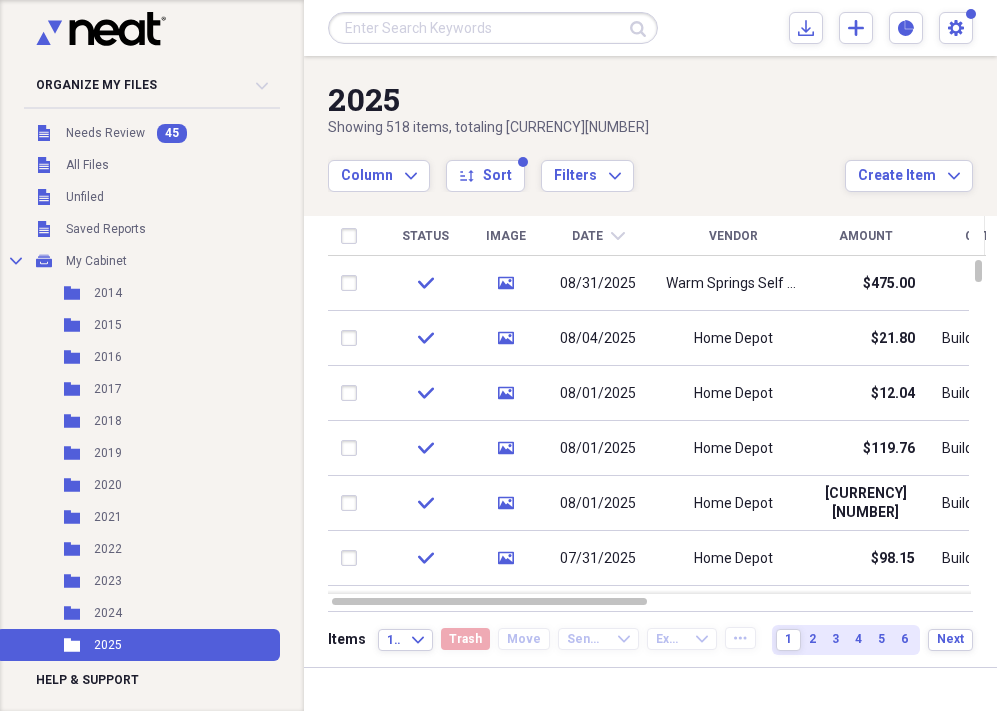click on "Column Expand sort Sort Filters  Expand" at bounding box center [586, 165] 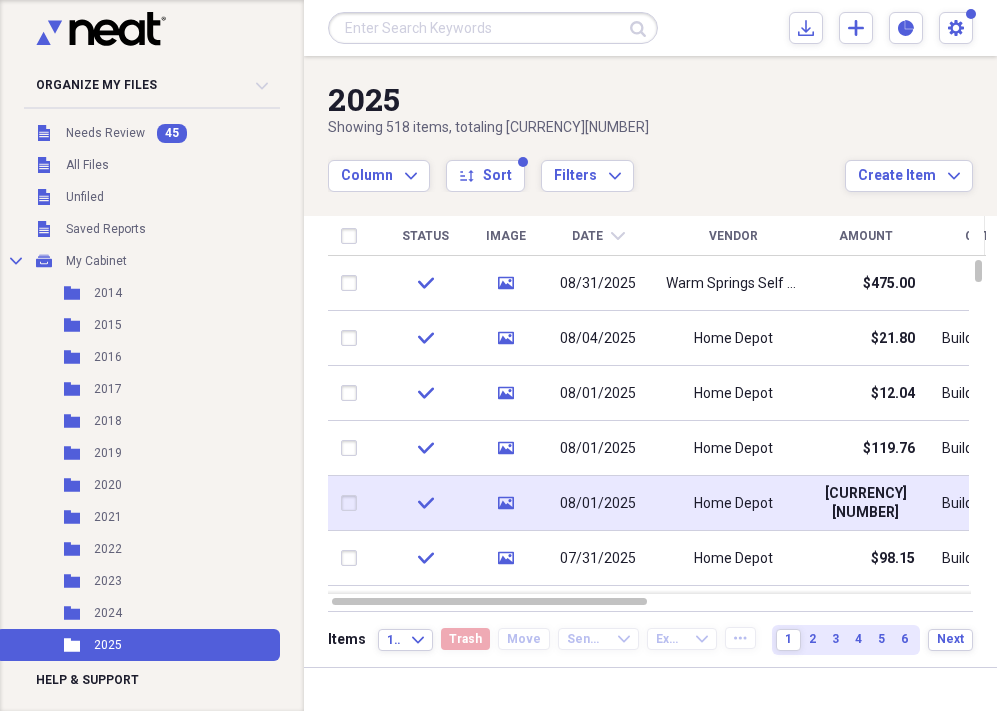 click on "Home Depot" at bounding box center (733, 503) 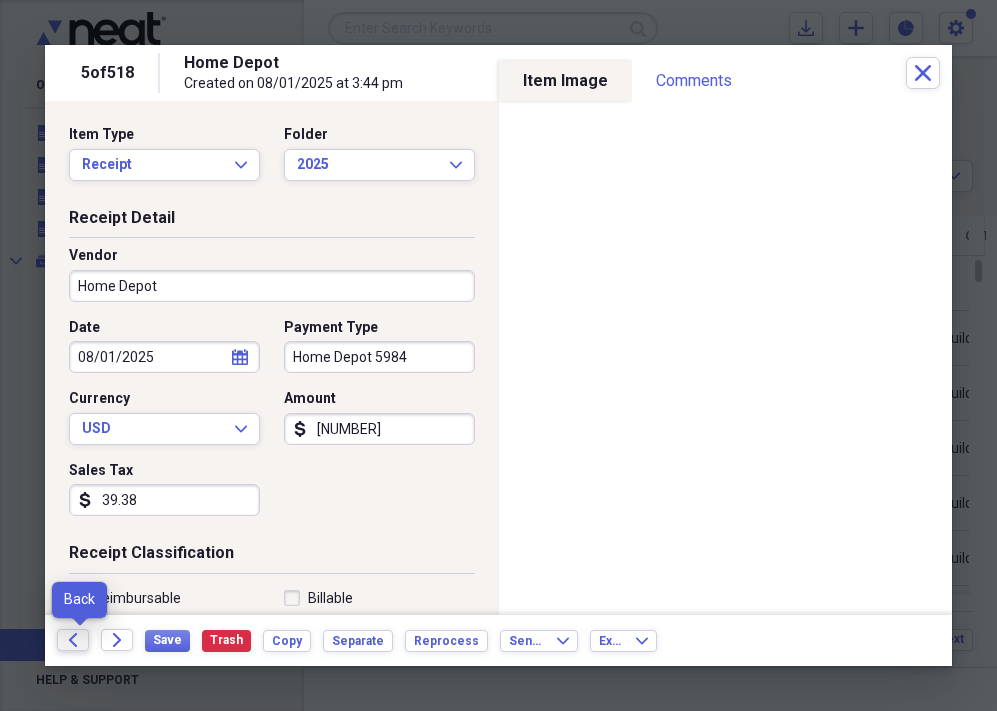 click on "Back" 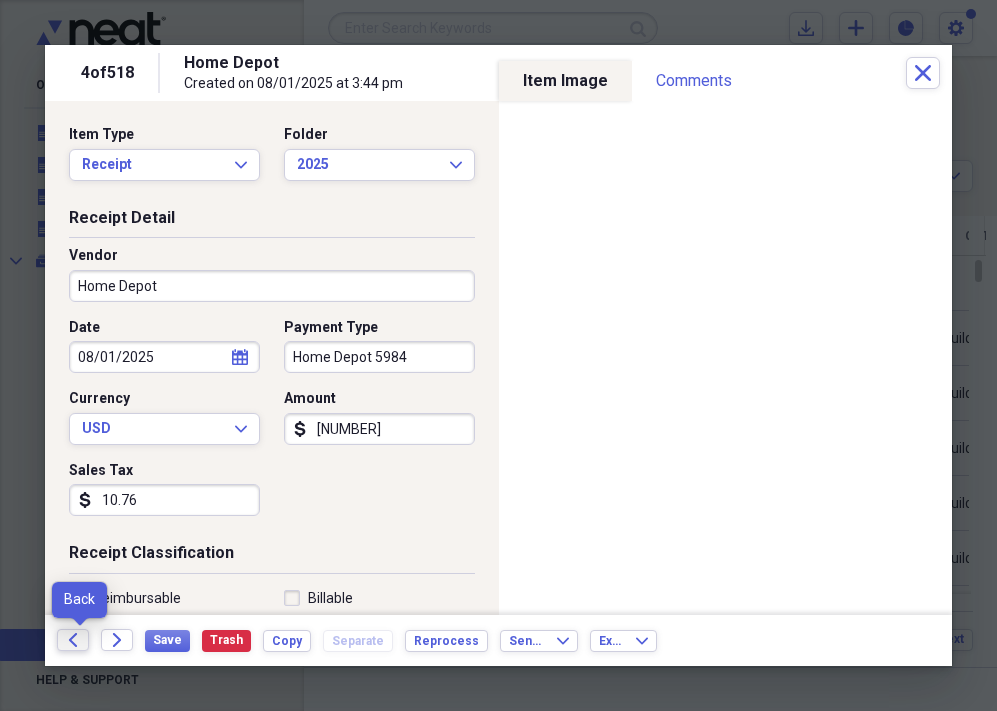 click 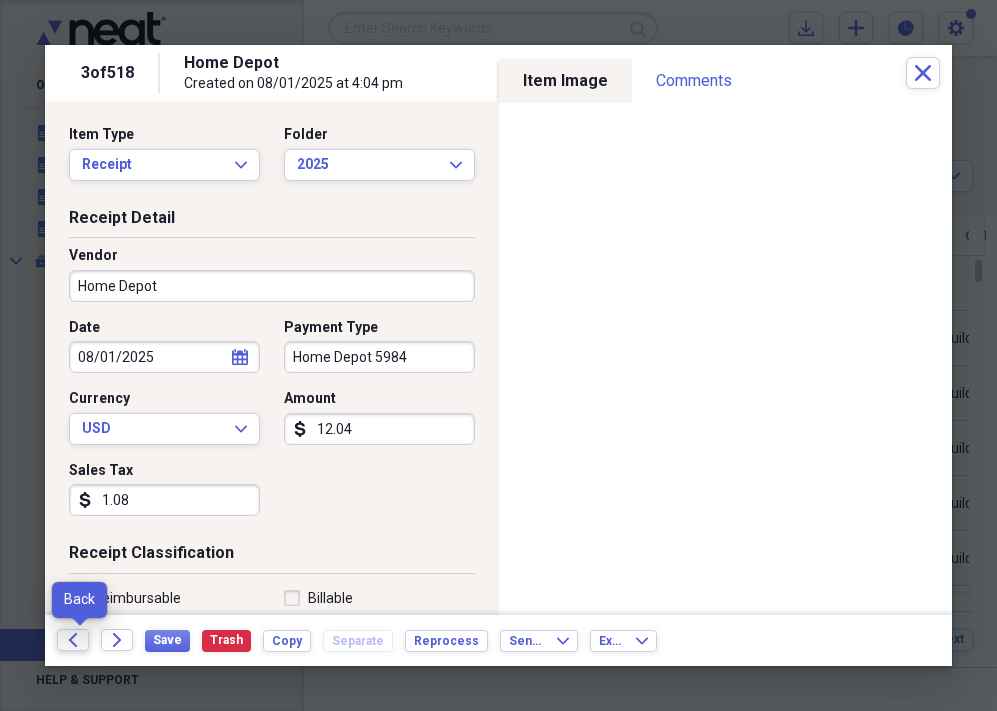 click on "Back" at bounding box center [73, 640] 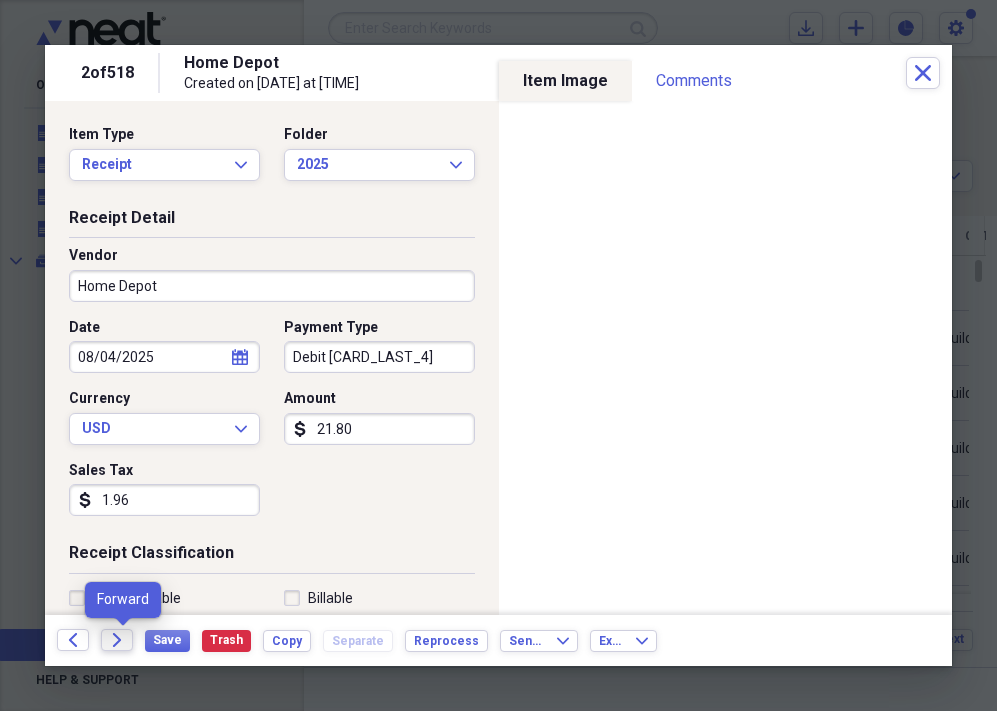 click on "Forward" at bounding box center [117, 640] 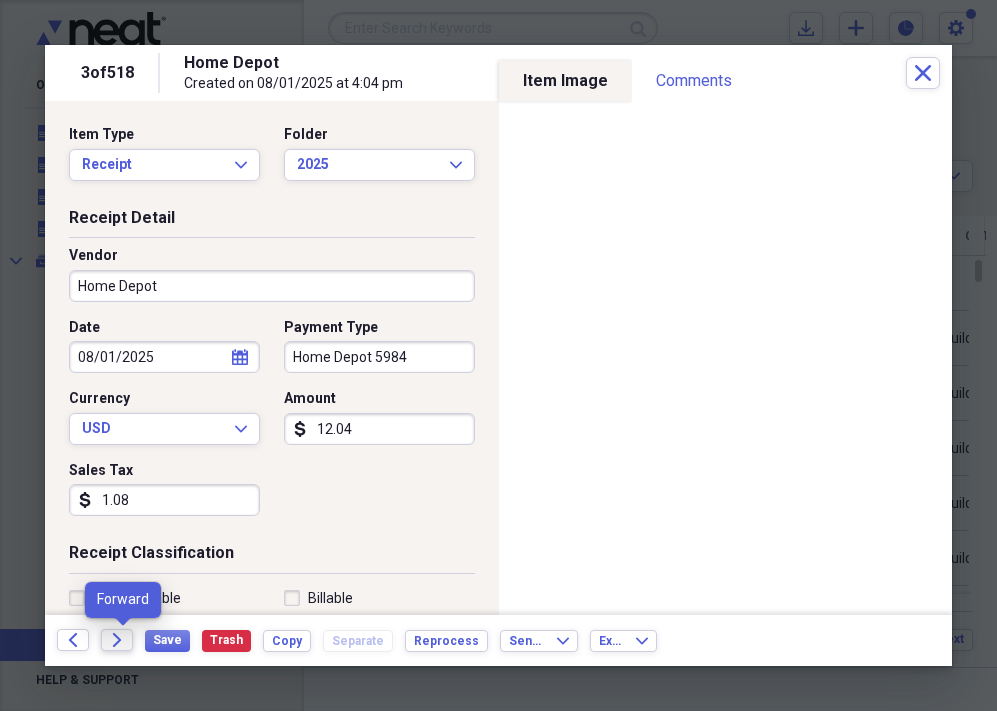 click on "Forward" at bounding box center [117, 640] 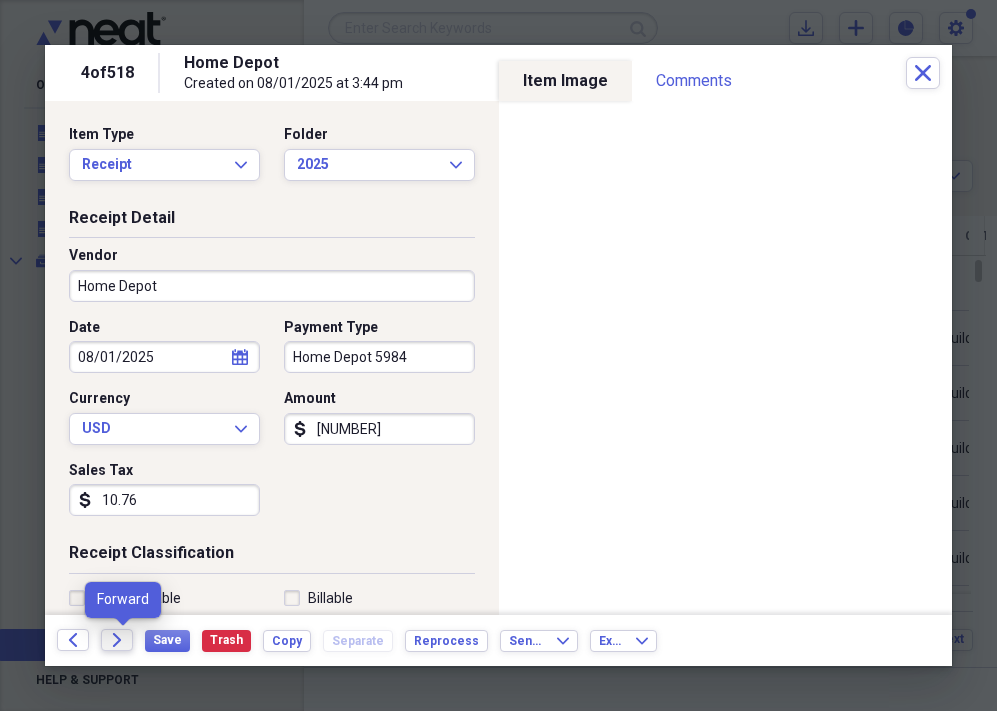 click on "Forward" at bounding box center [117, 640] 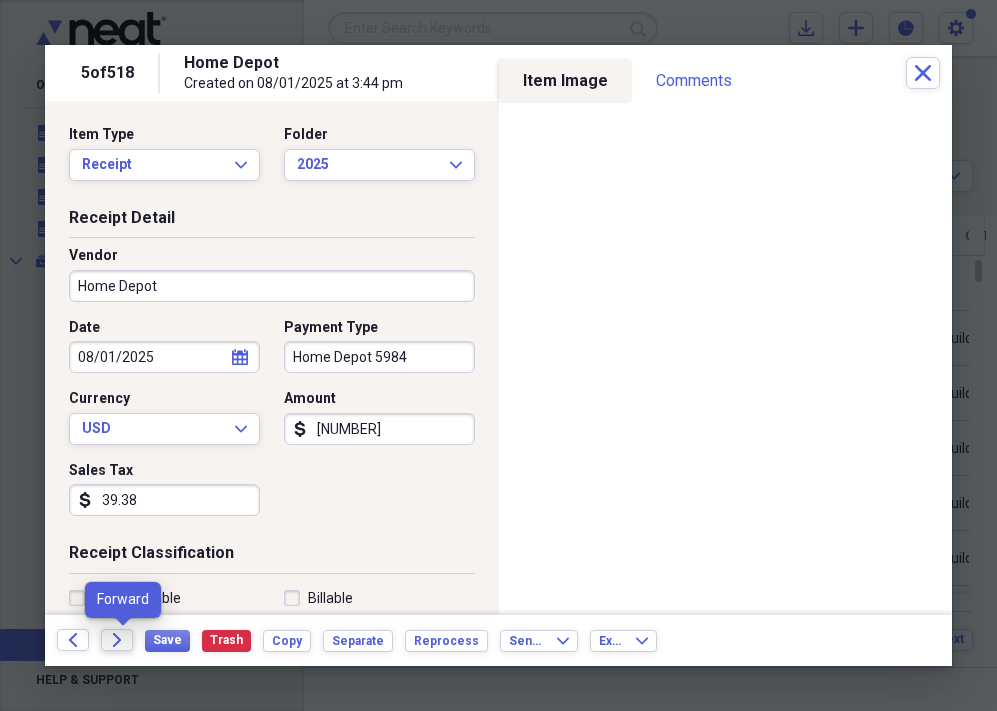 click on "Forward" at bounding box center [117, 640] 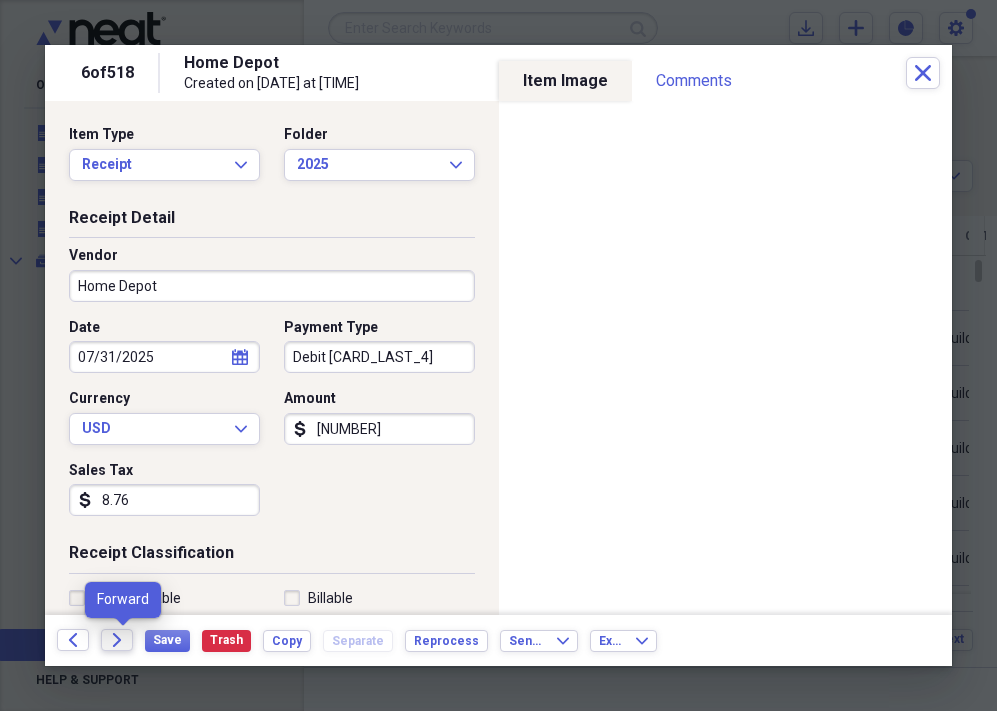 click on "Forward" at bounding box center [117, 640] 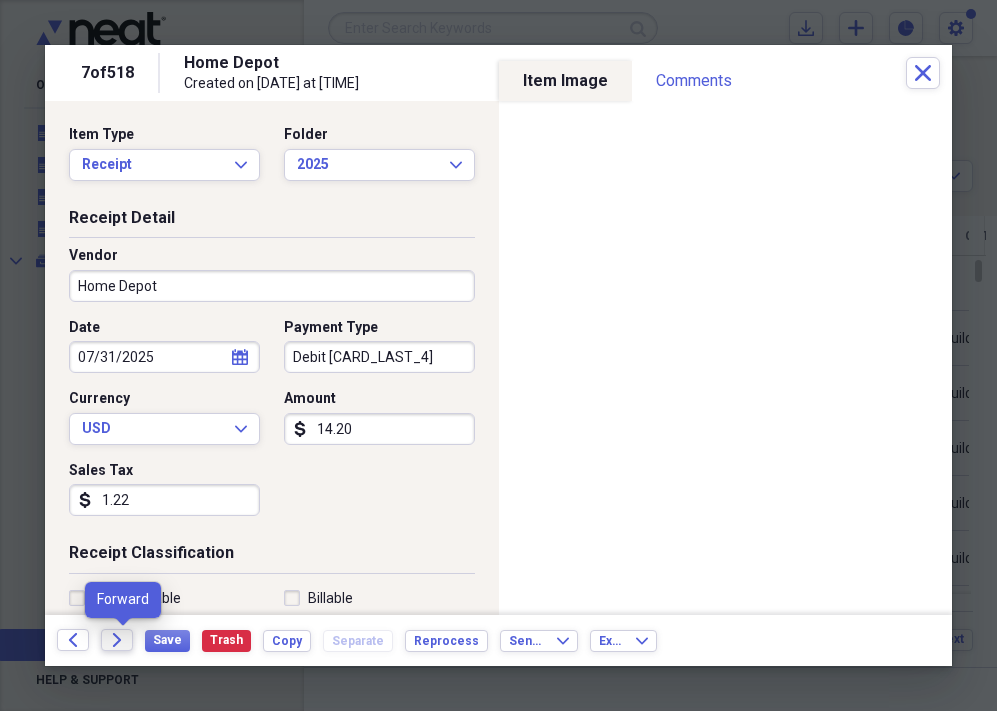 click on "Forward" 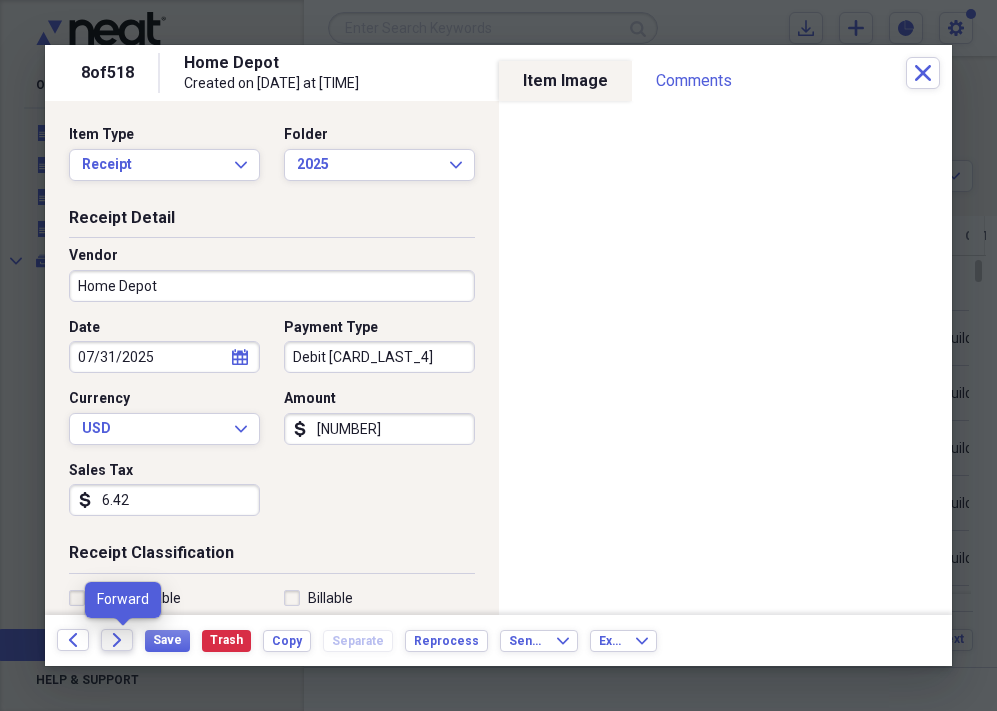 click 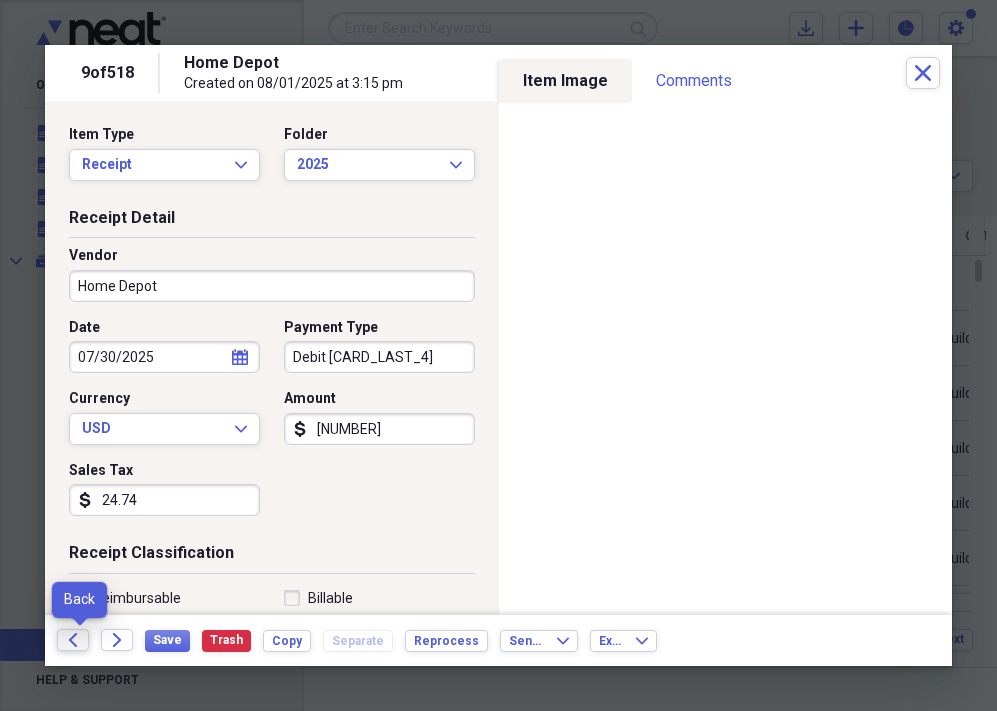 click on "Back" 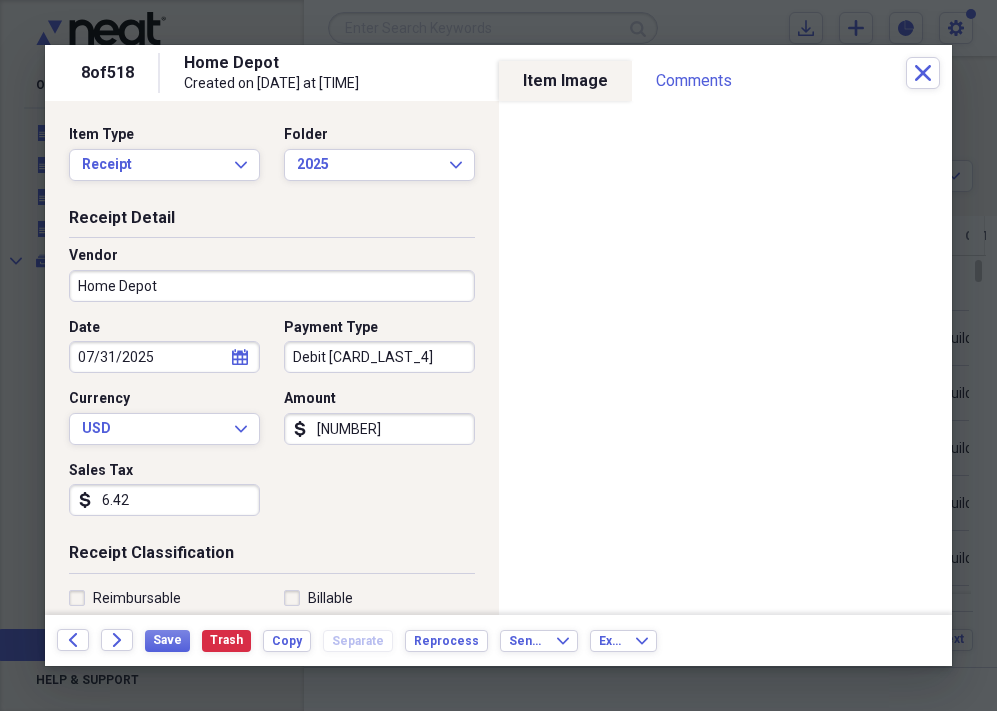 click on "Back" 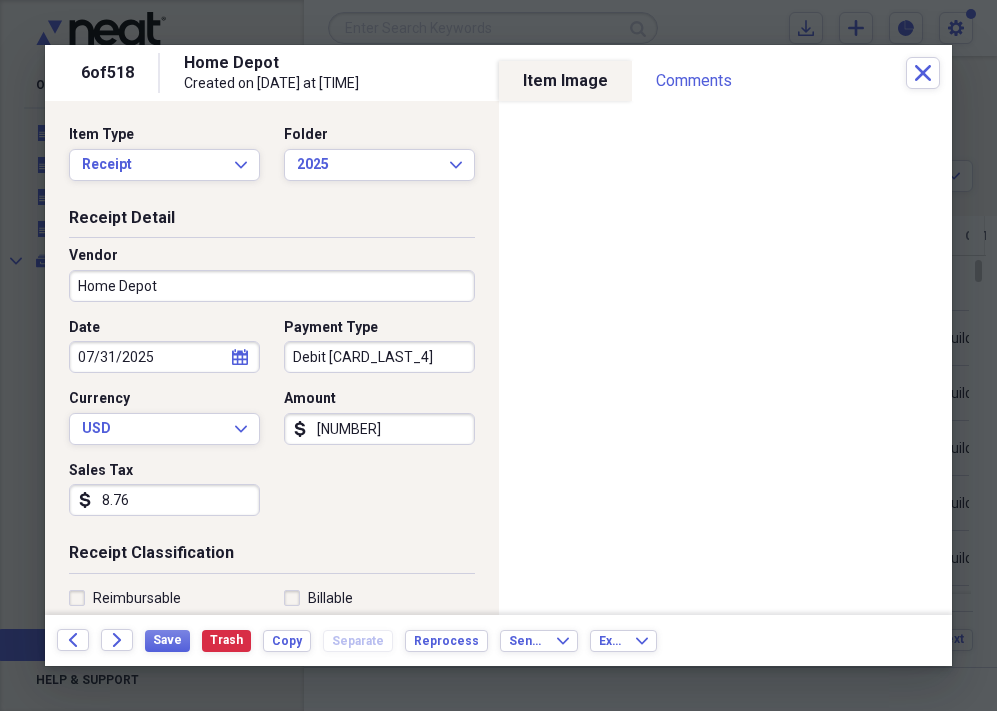 click on "Back" 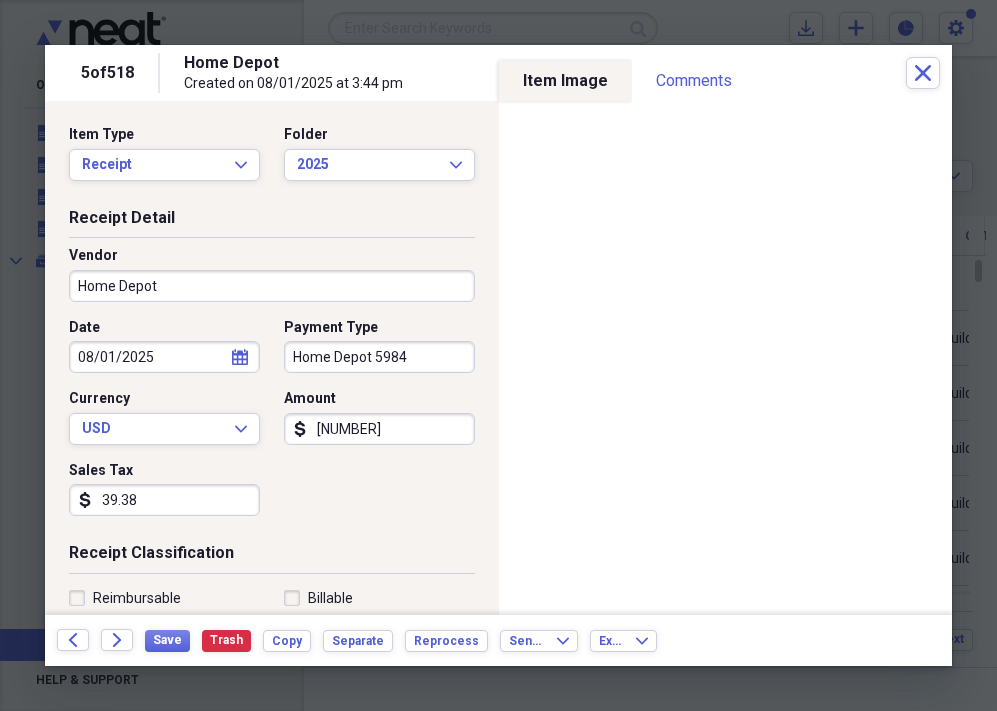 drag, startPoint x: 954, startPoint y: 284, endPoint x: 954, endPoint y: 316, distance: 32 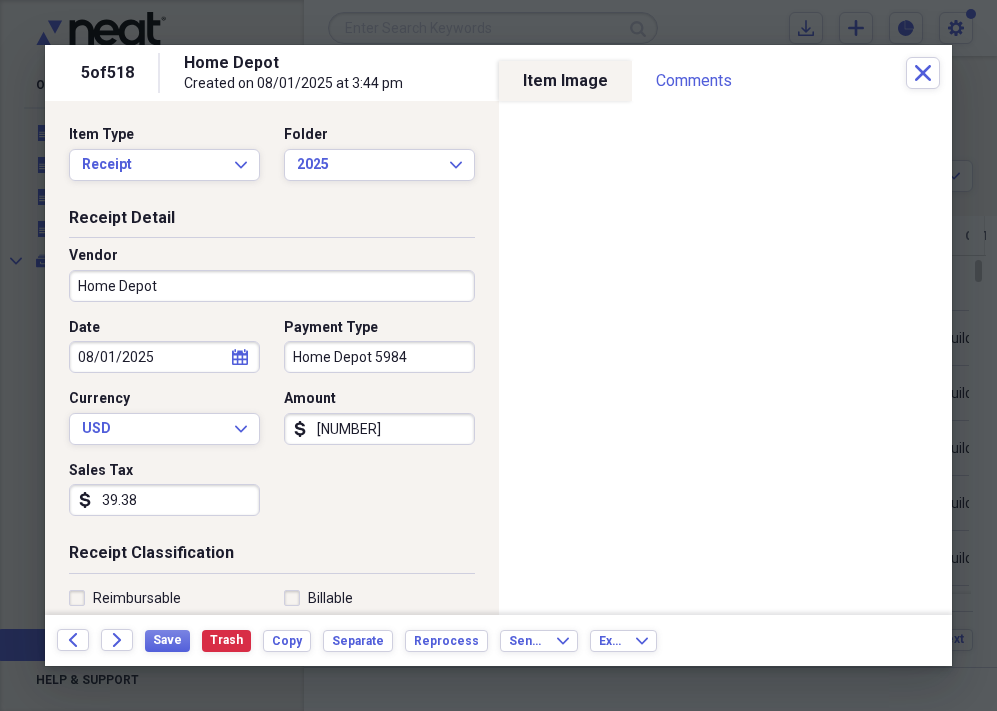 click at bounding box center [498, 355] 